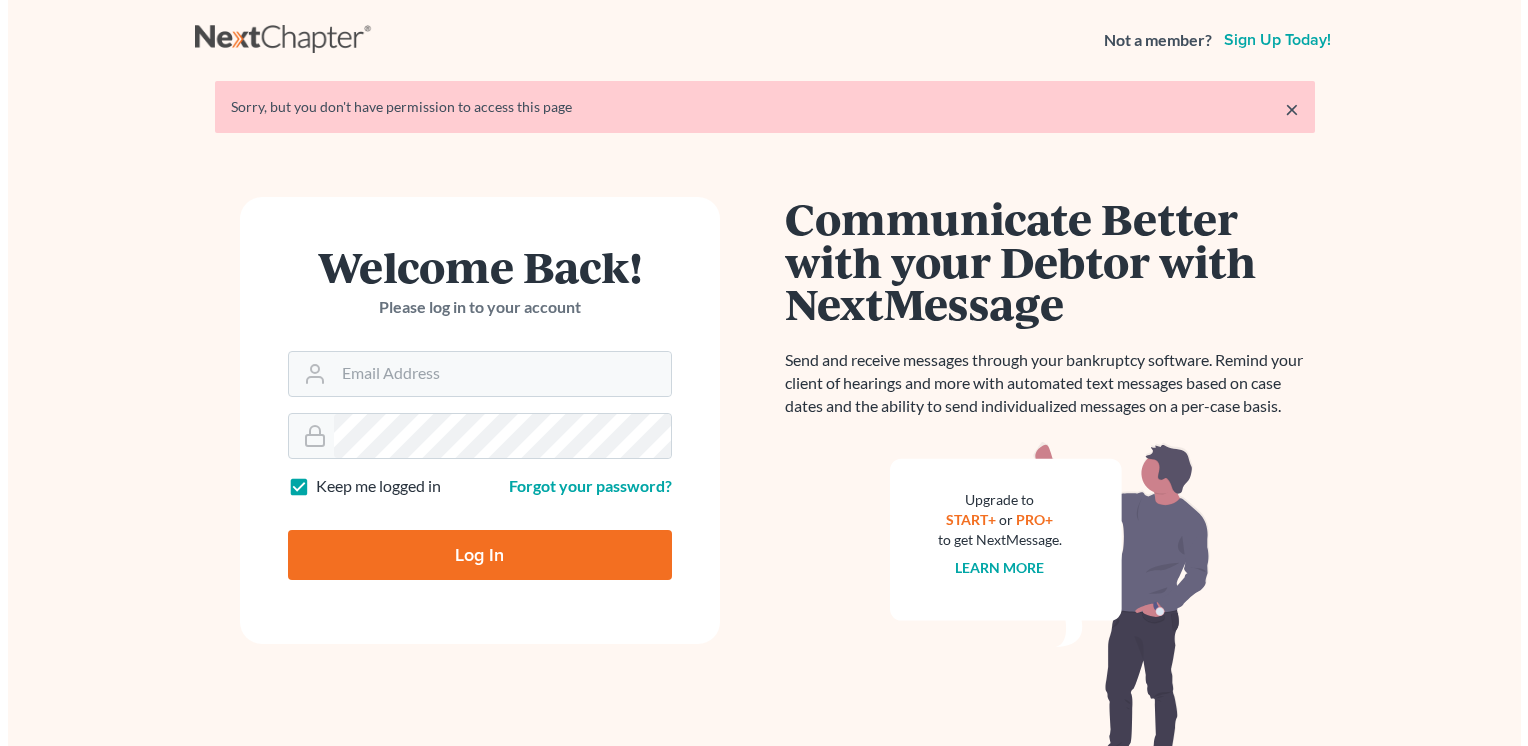 scroll, scrollTop: 0, scrollLeft: 0, axis: both 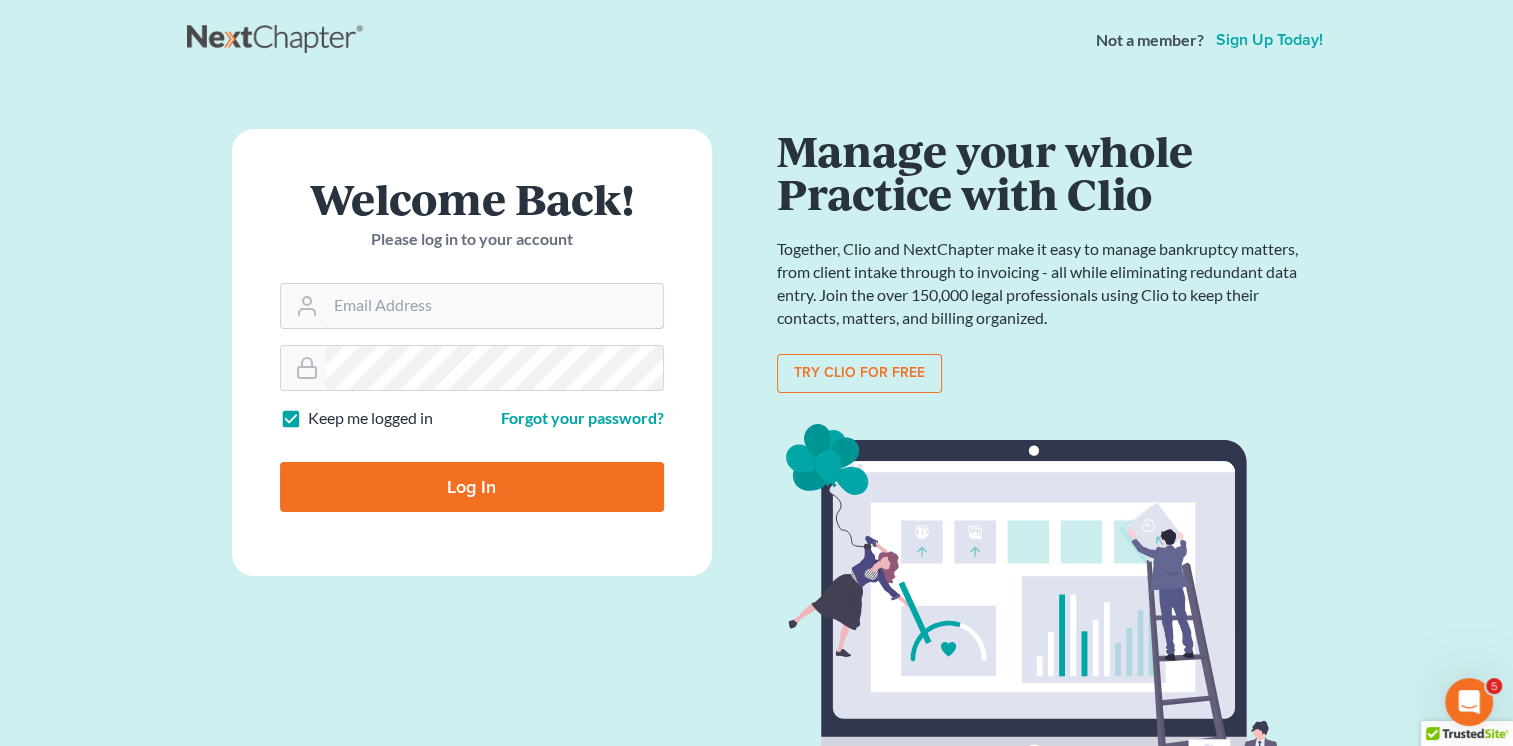 type on "[EMAIL]" 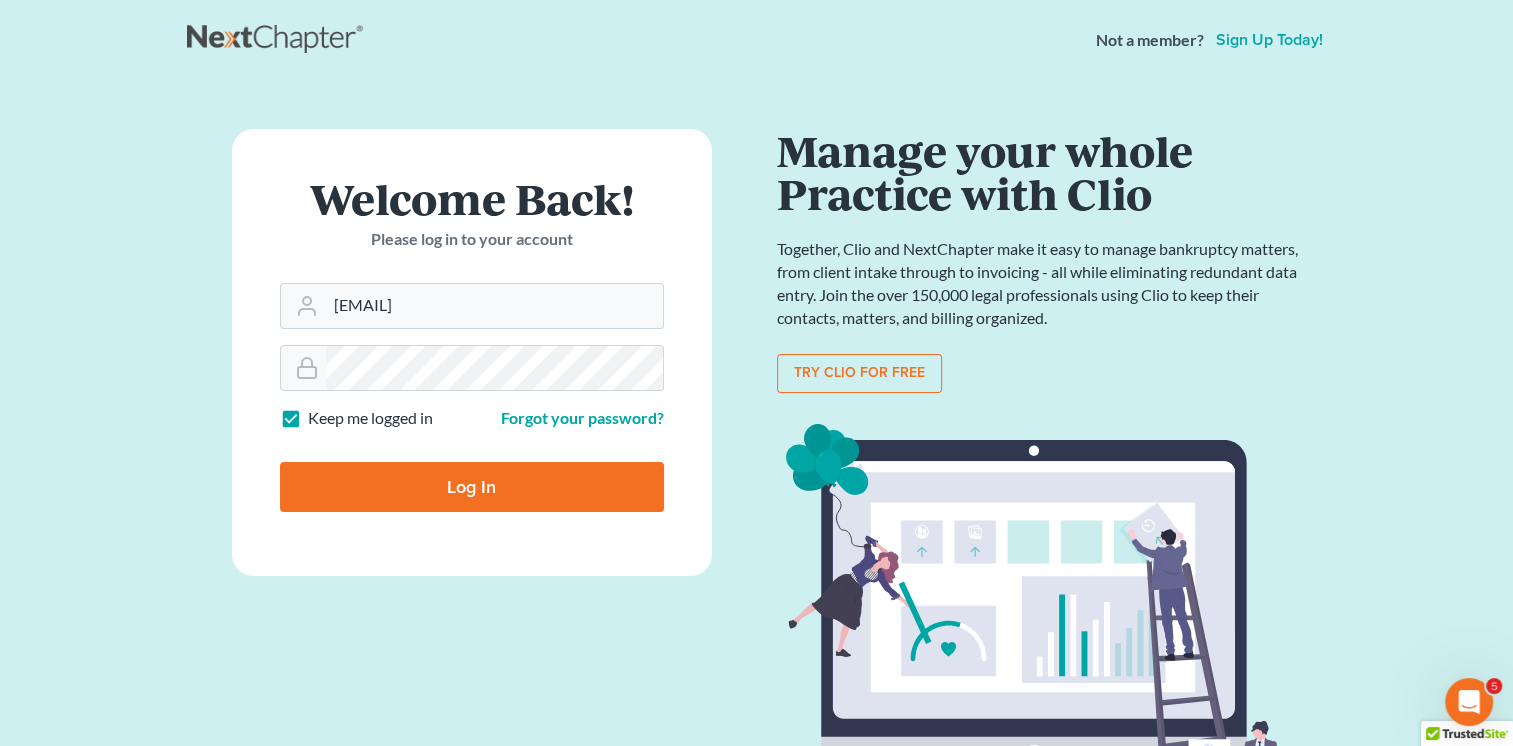 click on "Log In" at bounding box center (472, 487) 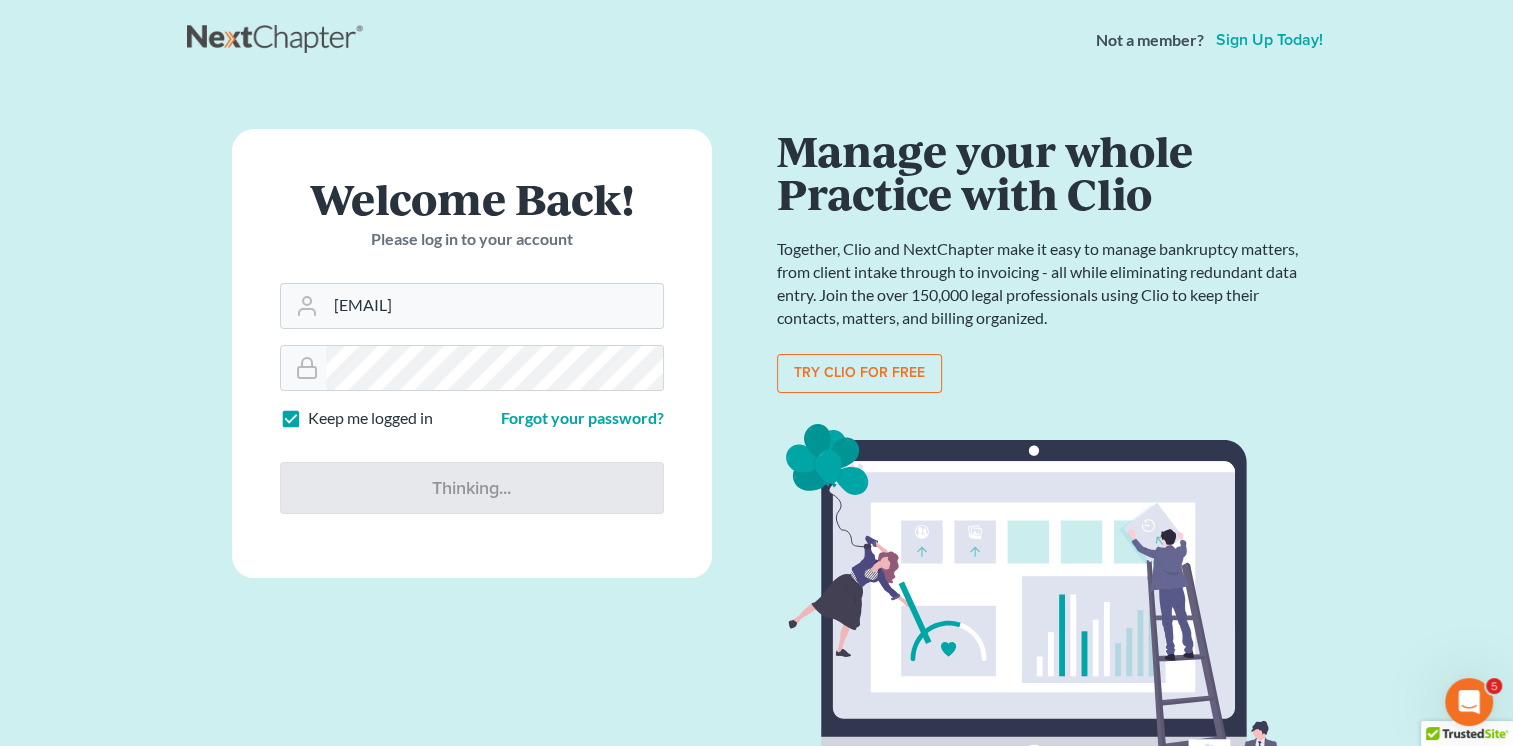 type on "Thinking..." 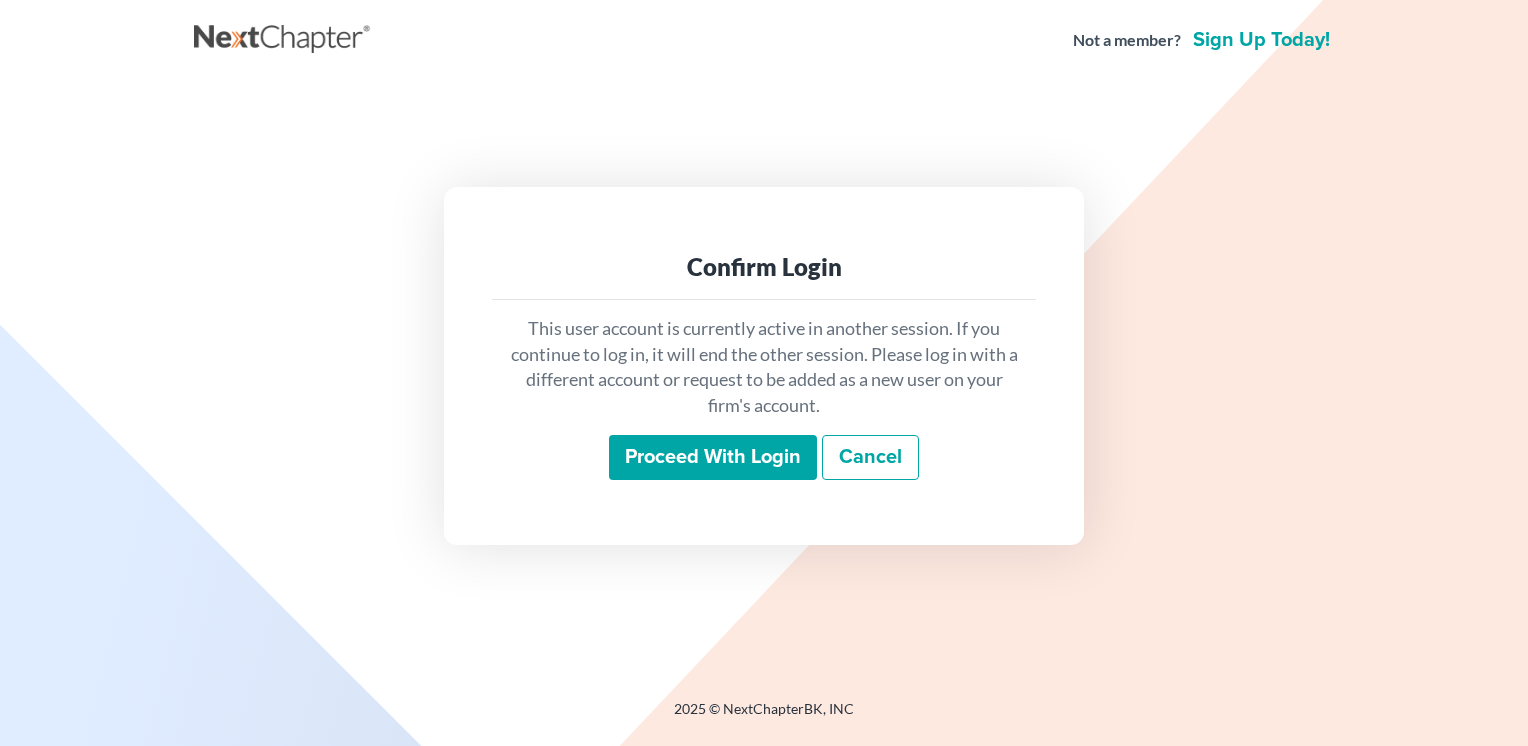 scroll, scrollTop: 0, scrollLeft: 0, axis: both 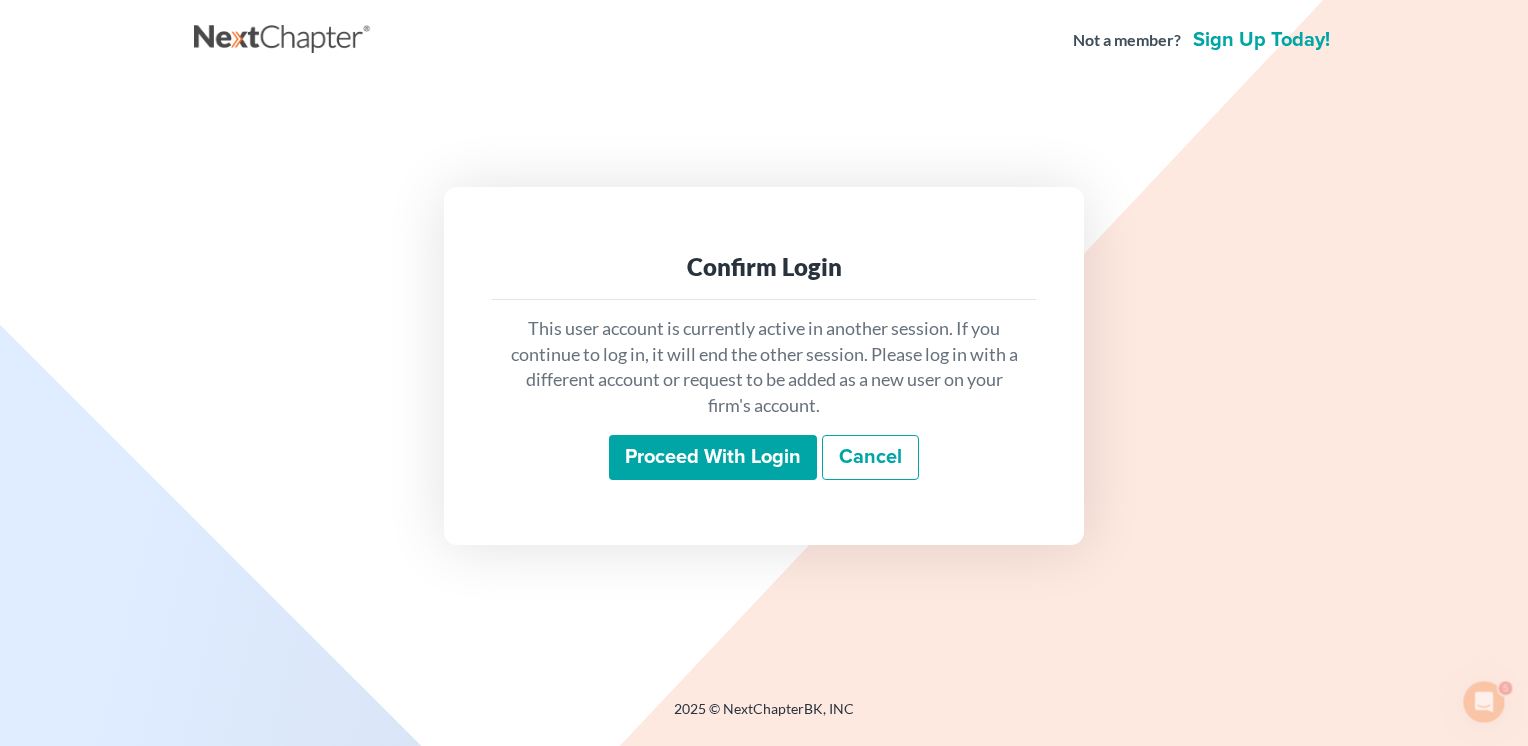 click on "Proceed with login" at bounding box center [713, 458] 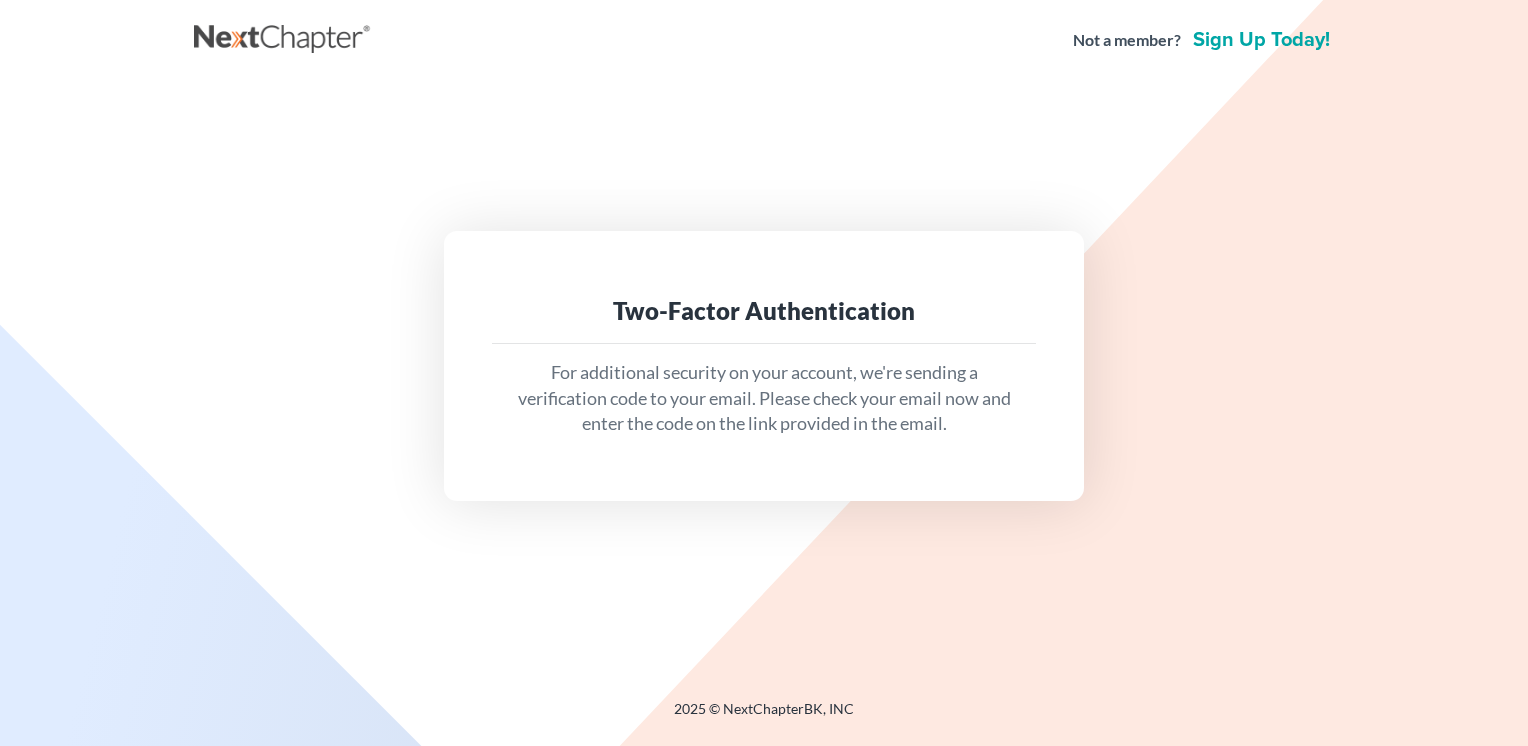 scroll, scrollTop: 0, scrollLeft: 0, axis: both 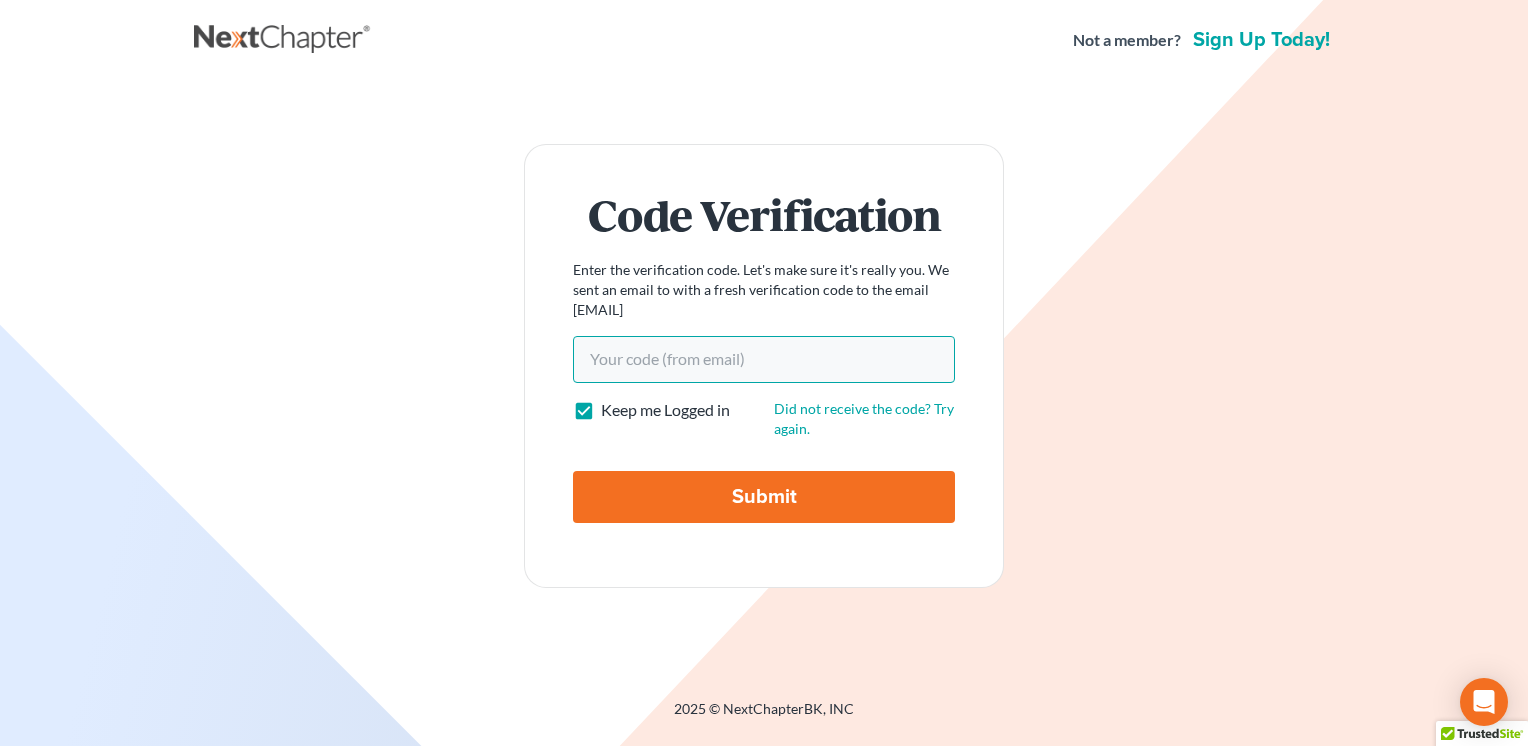 click on "Your code(from email)" at bounding box center [764, 359] 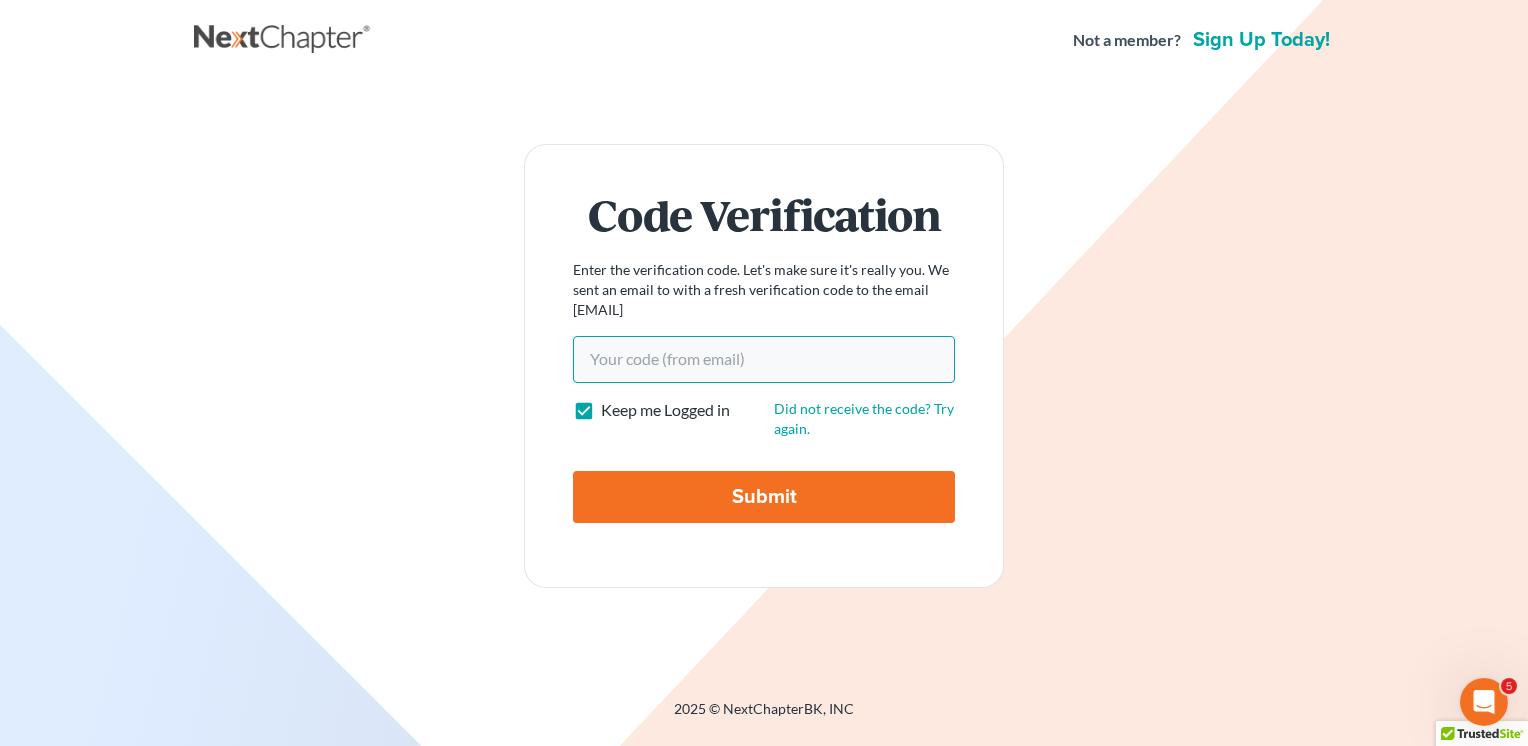 scroll, scrollTop: 0, scrollLeft: 0, axis: both 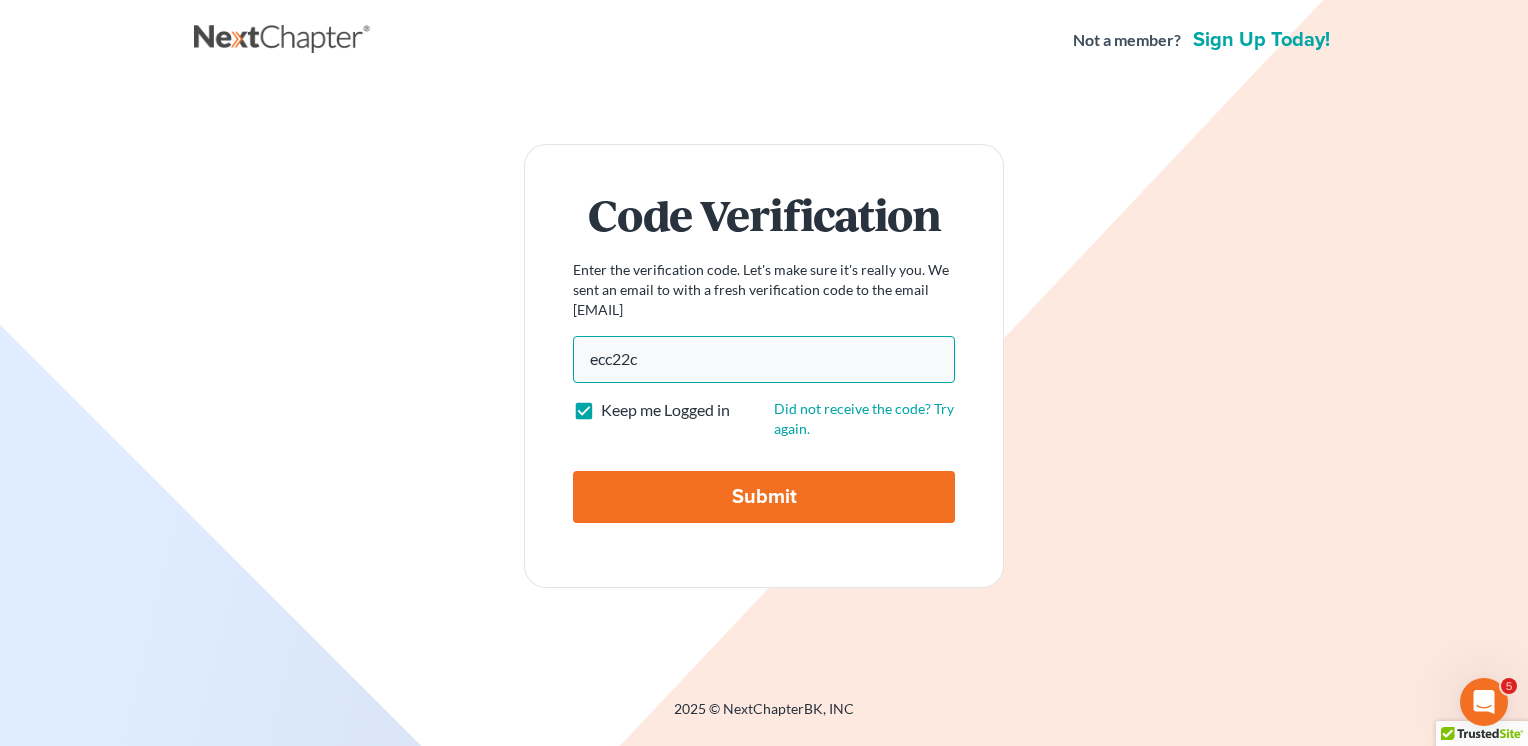 type on "ecc22c" 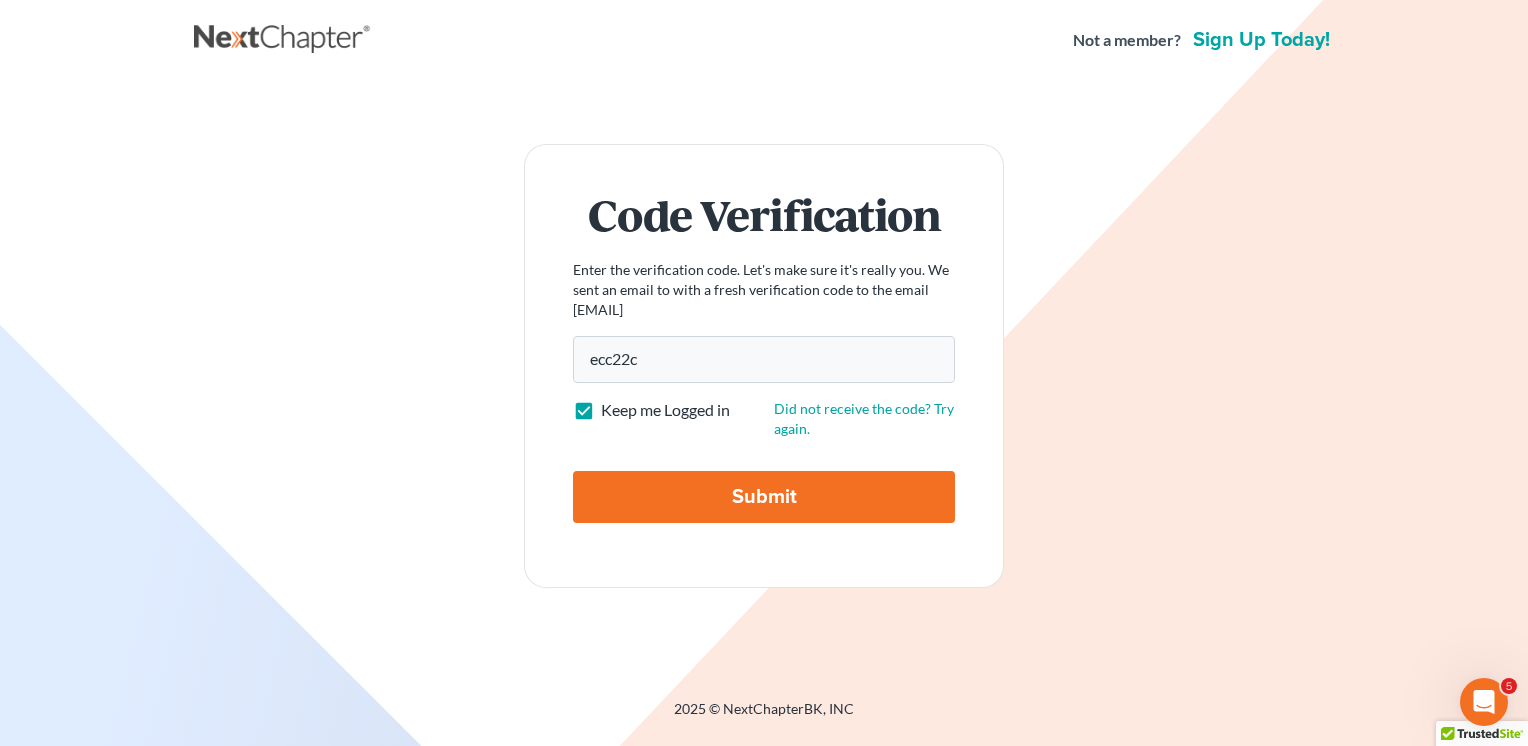 click on "Submit" at bounding box center (764, 497) 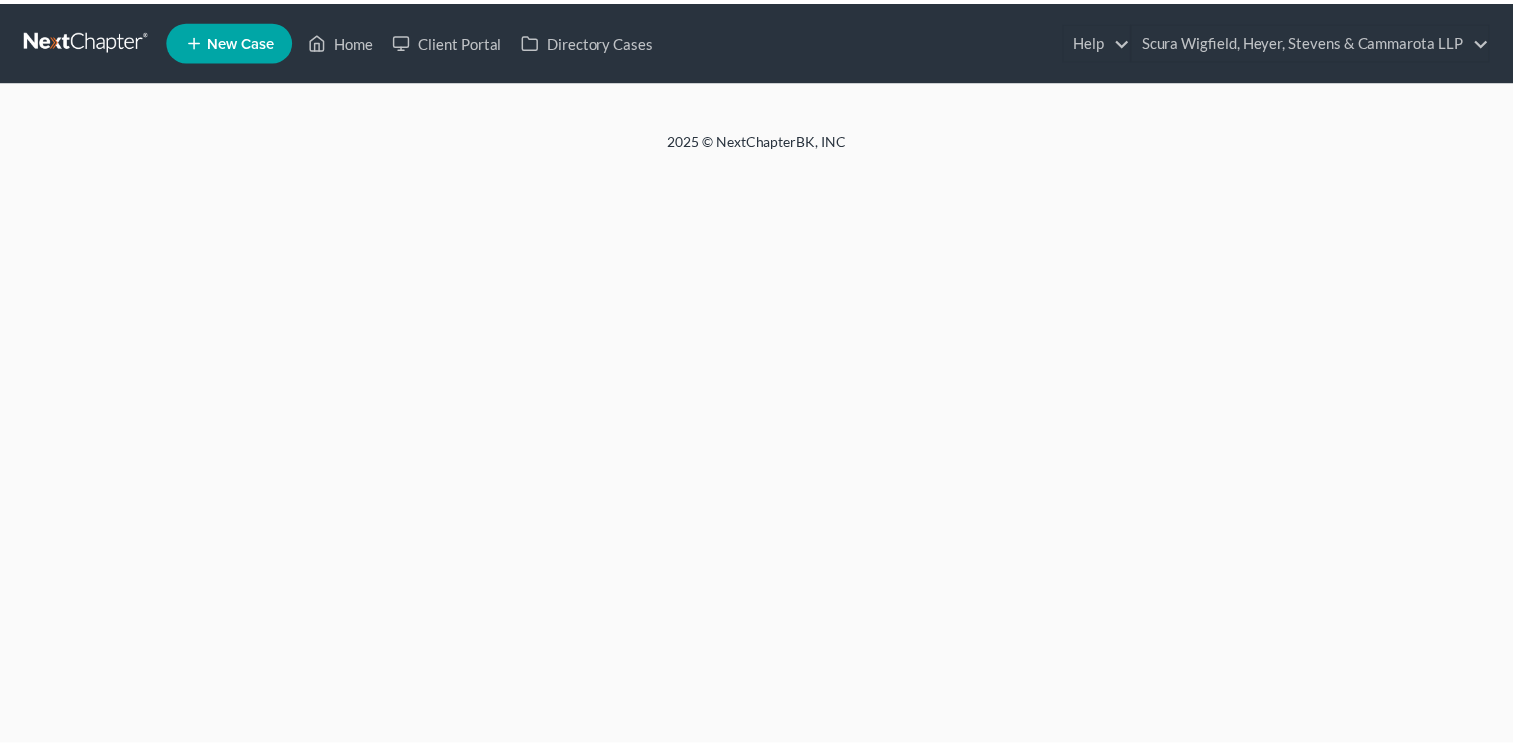 scroll, scrollTop: 0, scrollLeft: 0, axis: both 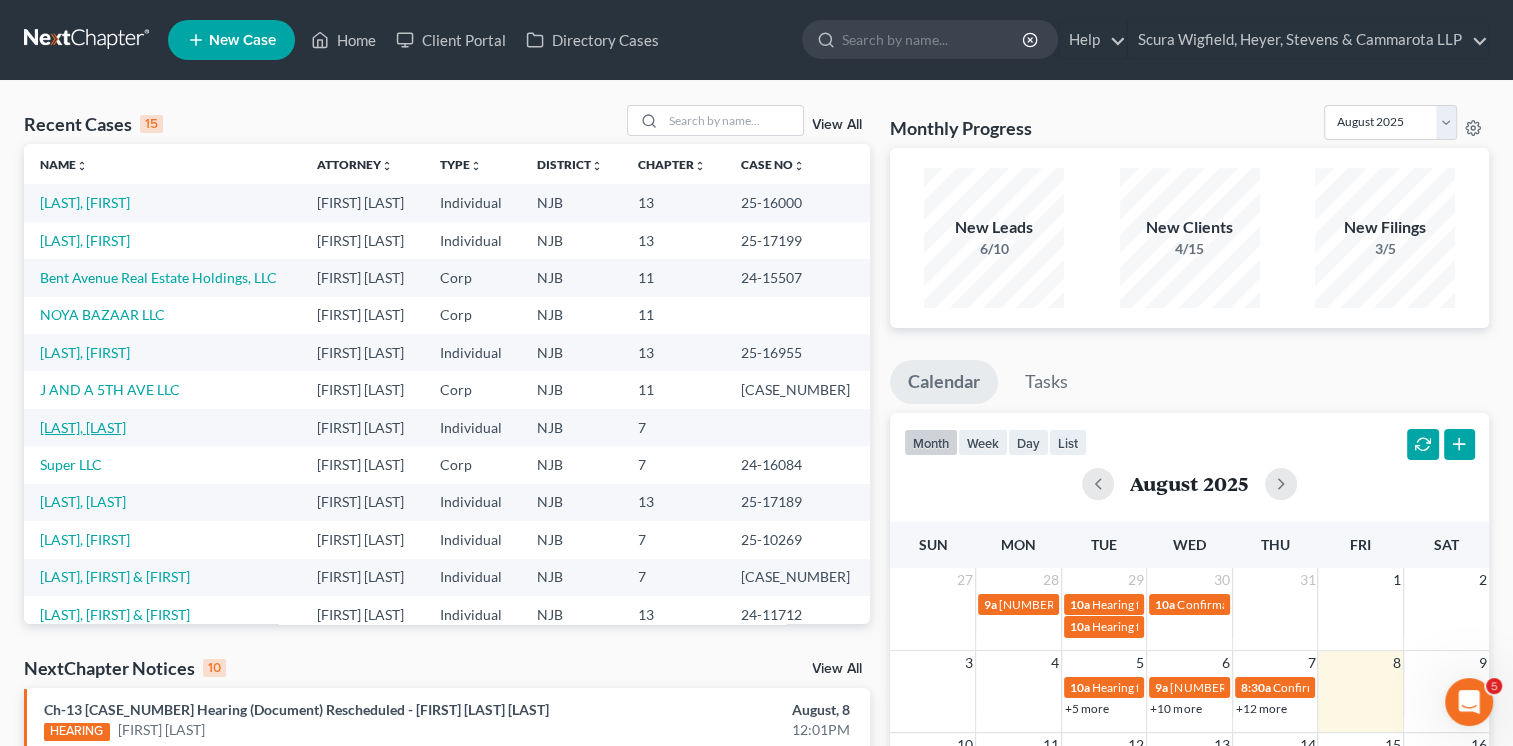 click on "Carnegie, Gayle" at bounding box center [83, 427] 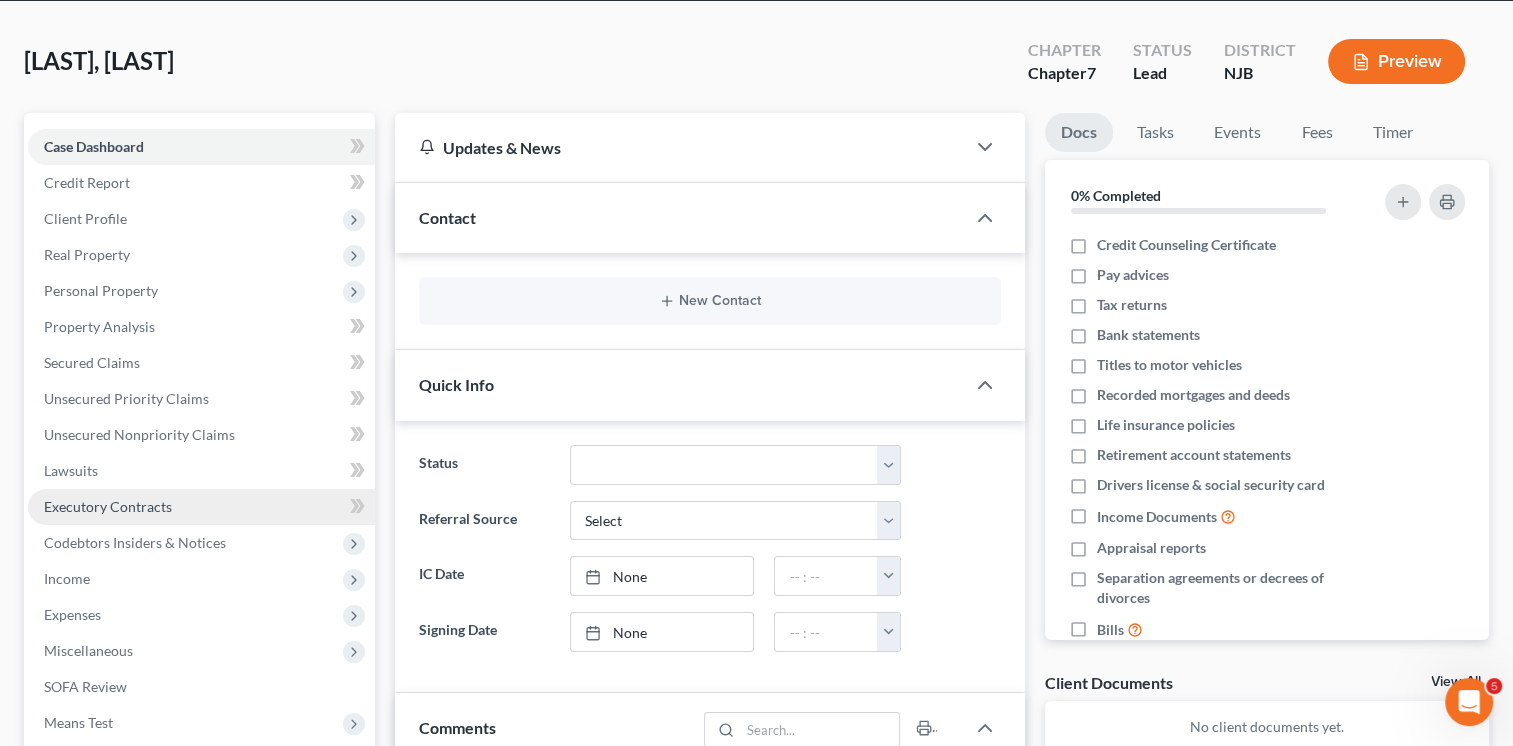 scroll, scrollTop: 155, scrollLeft: 0, axis: vertical 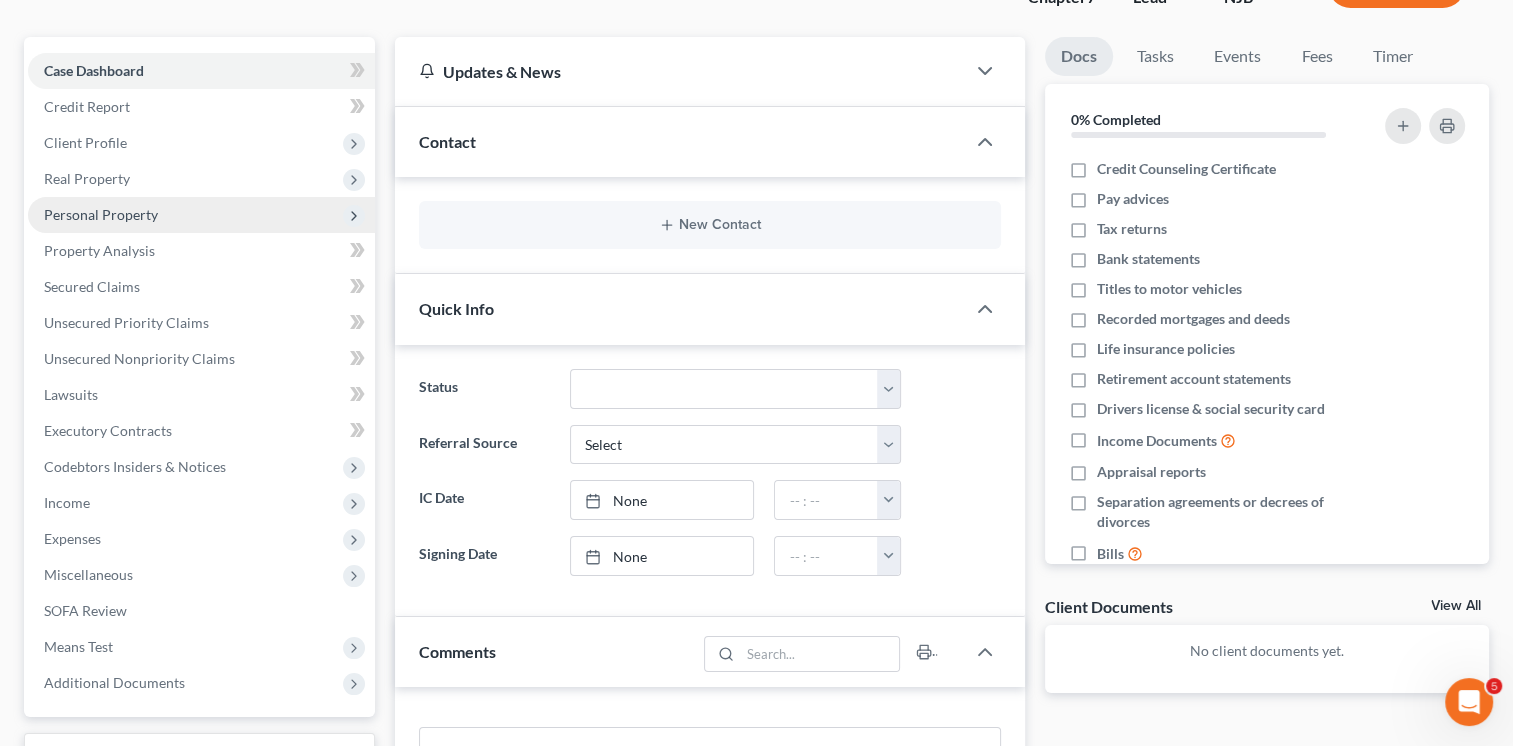 click on "Personal Property" at bounding box center (101, 214) 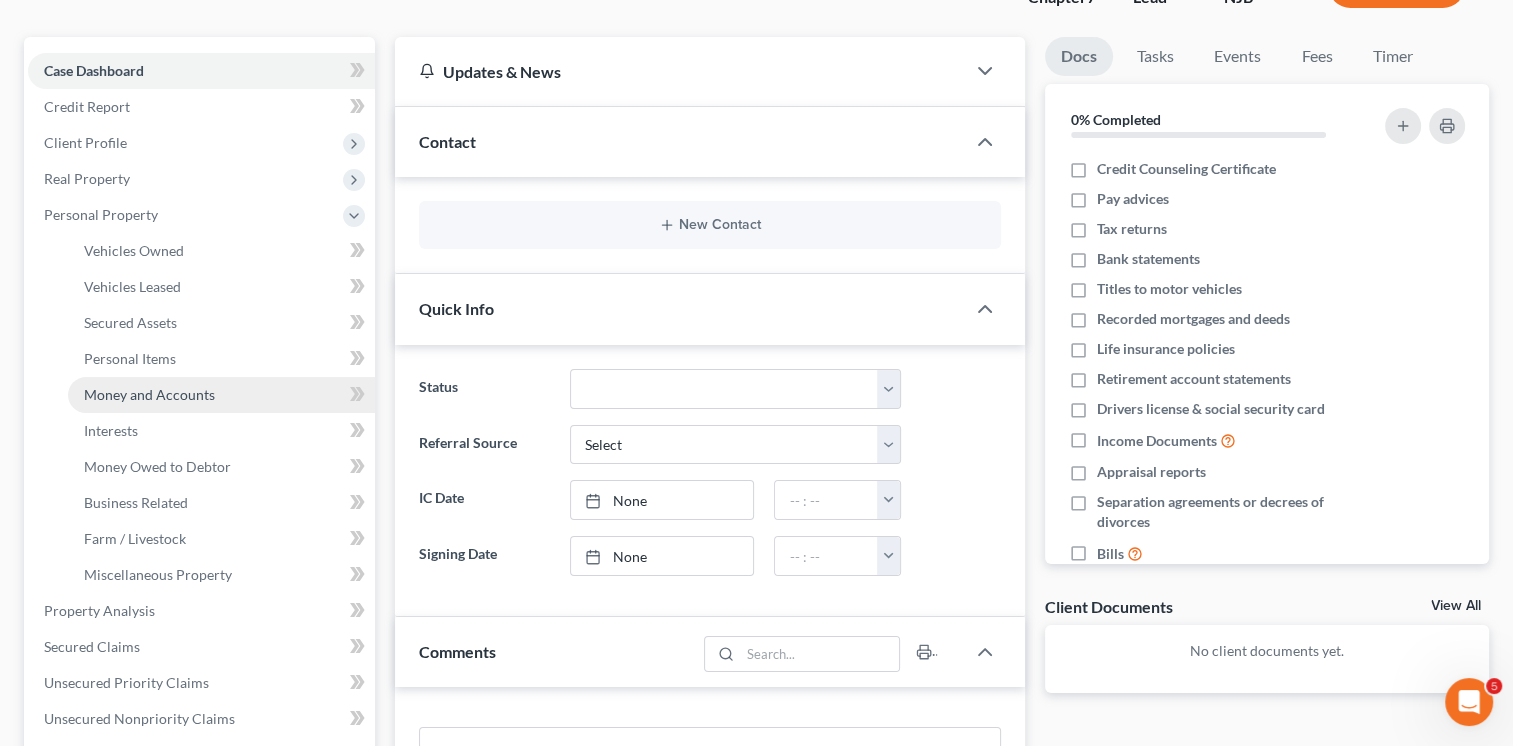 click on "Money and Accounts" at bounding box center (221, 395) 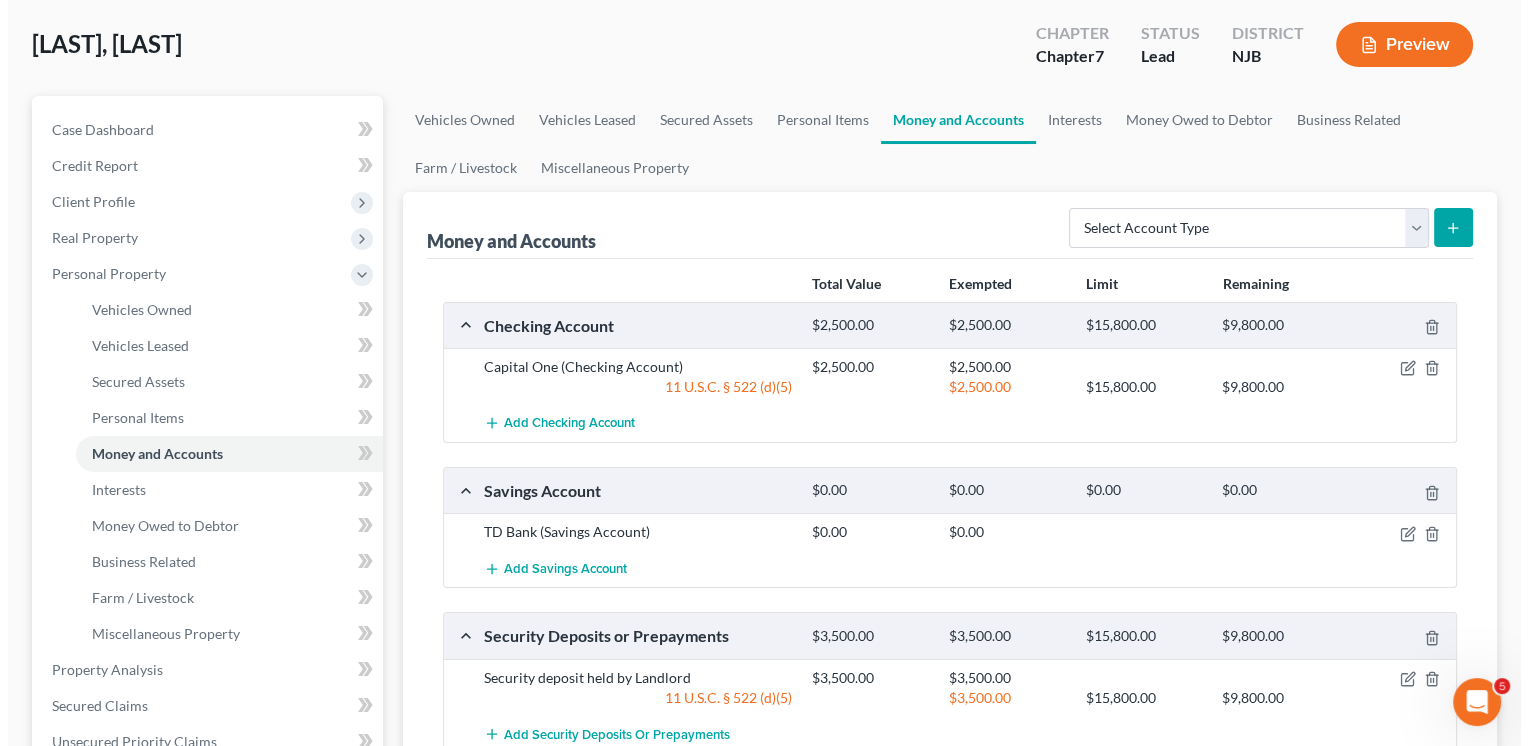scroll, scrollTop: 98, scrollLeft: 0, axis: vertical 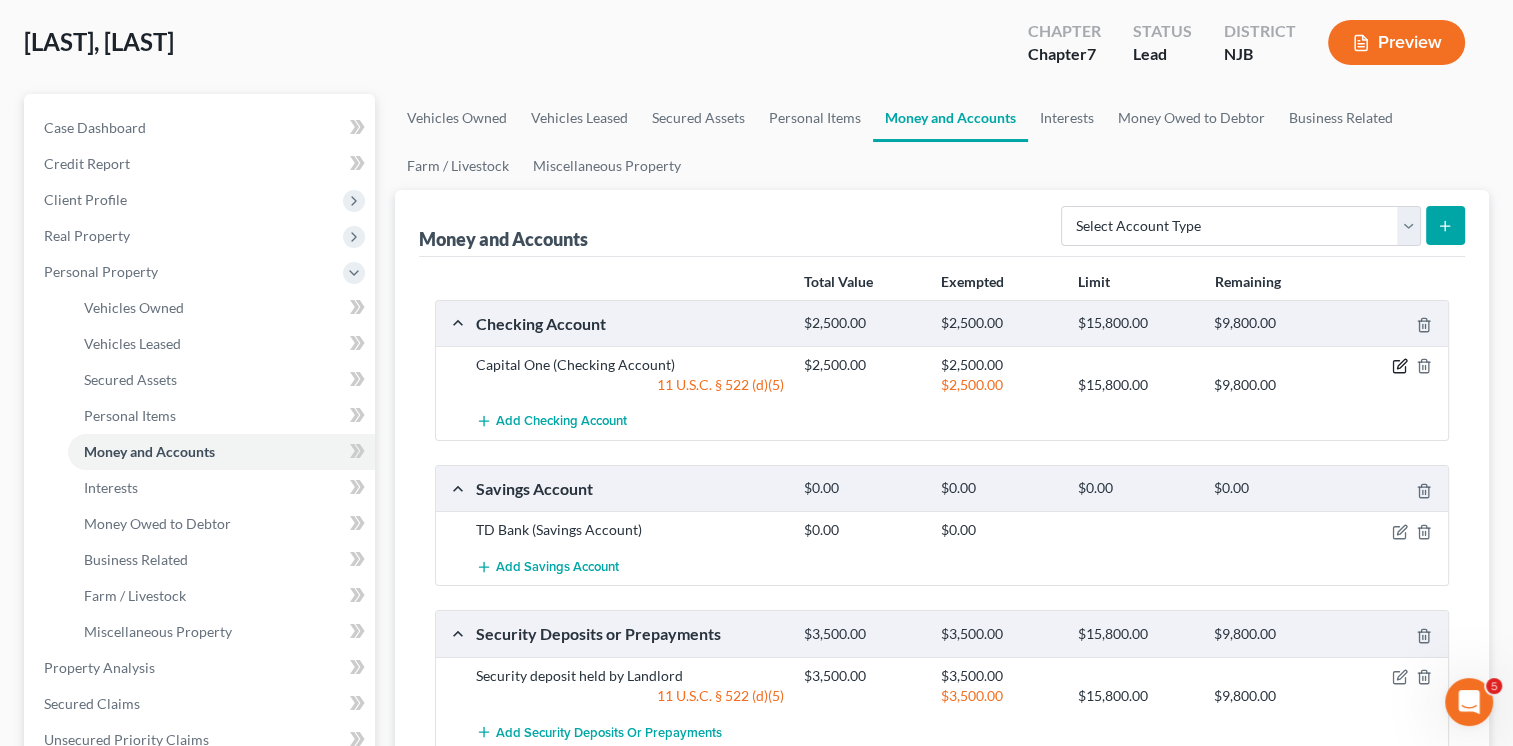 click 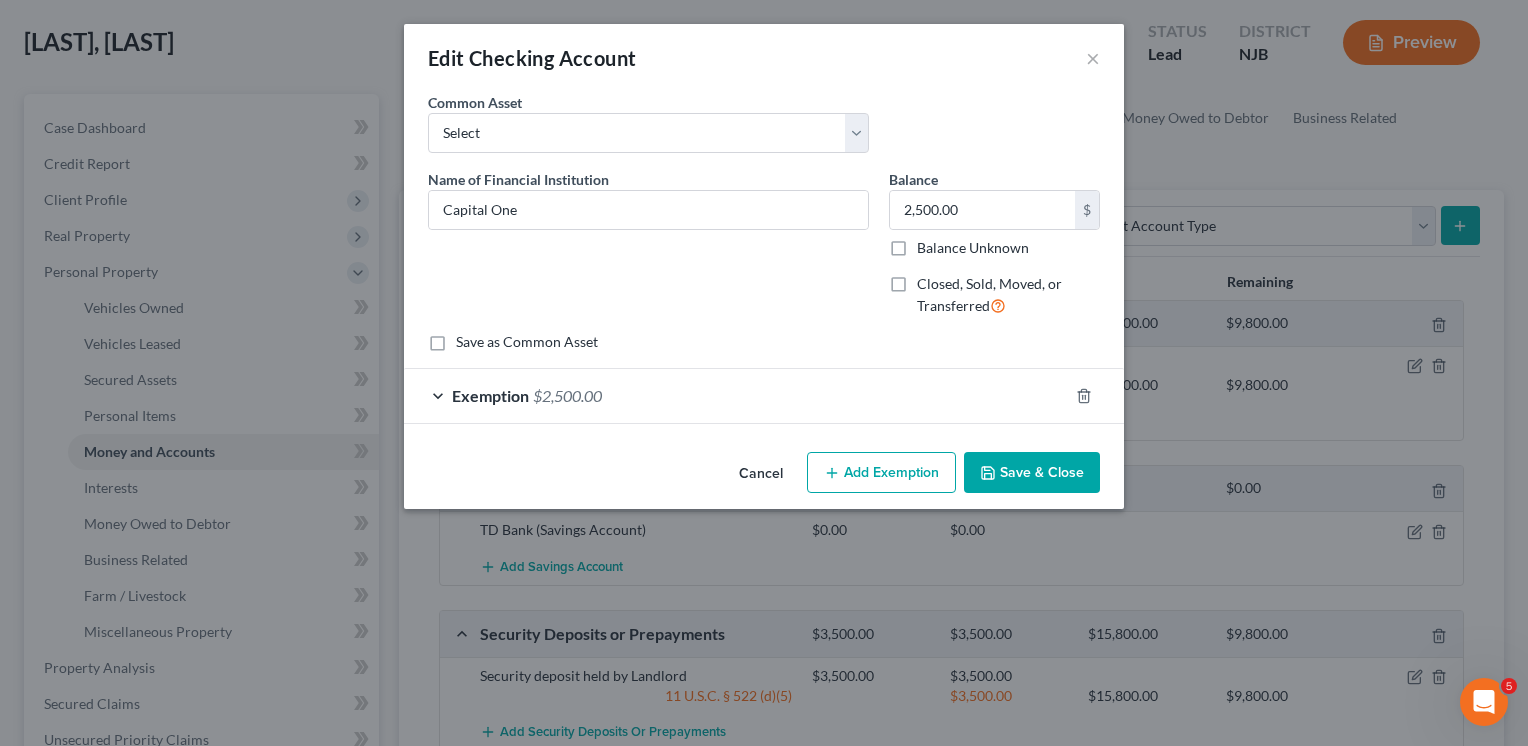 click on "Exemption $2,500.00" at bounding box center (736, 395) 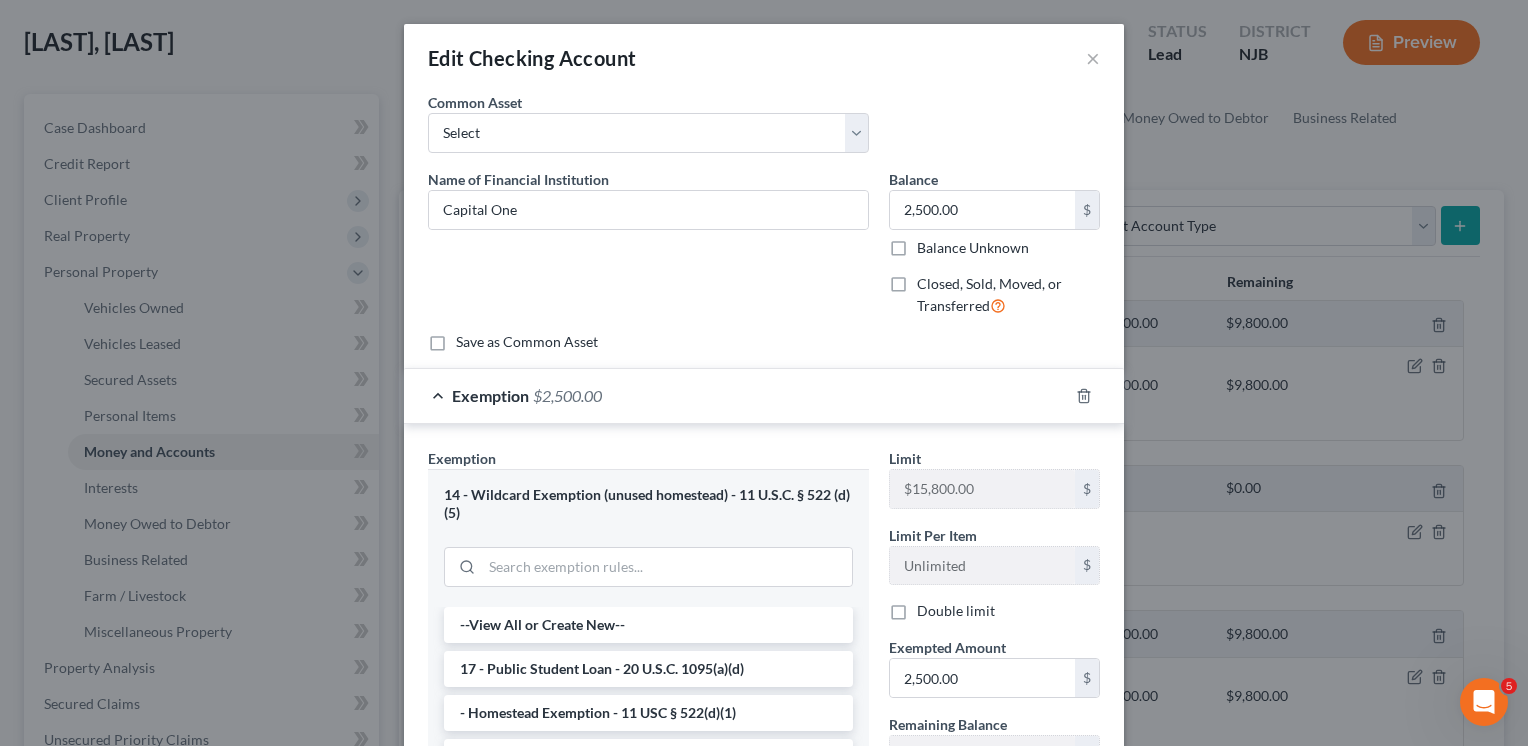 scroll, scrollTop: 108, scrollLeft: 0, axis: vertical 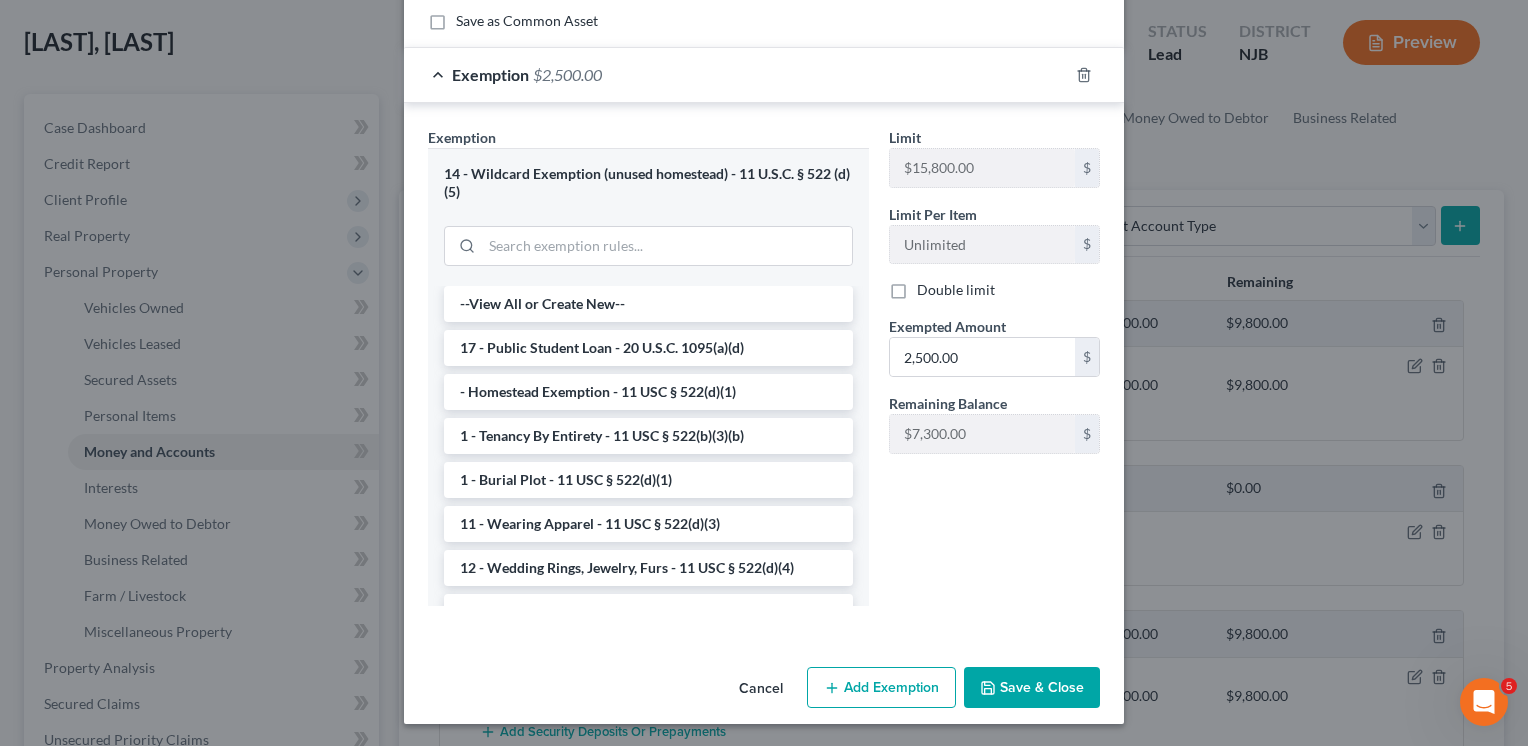 click on "Save & Close" at bounding box center (1032, 688) 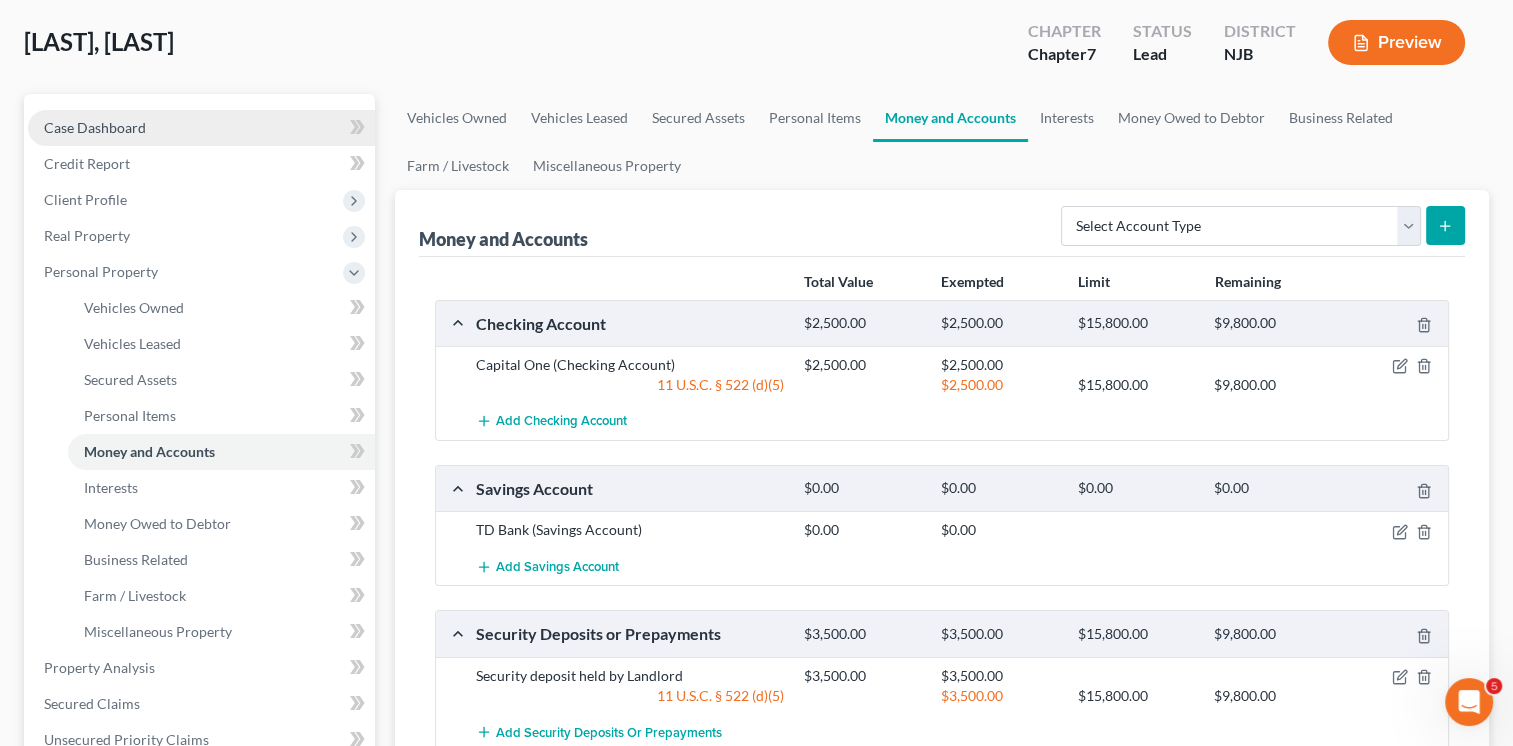 click on "Case Dashboard" at bounding box center (201, 128) 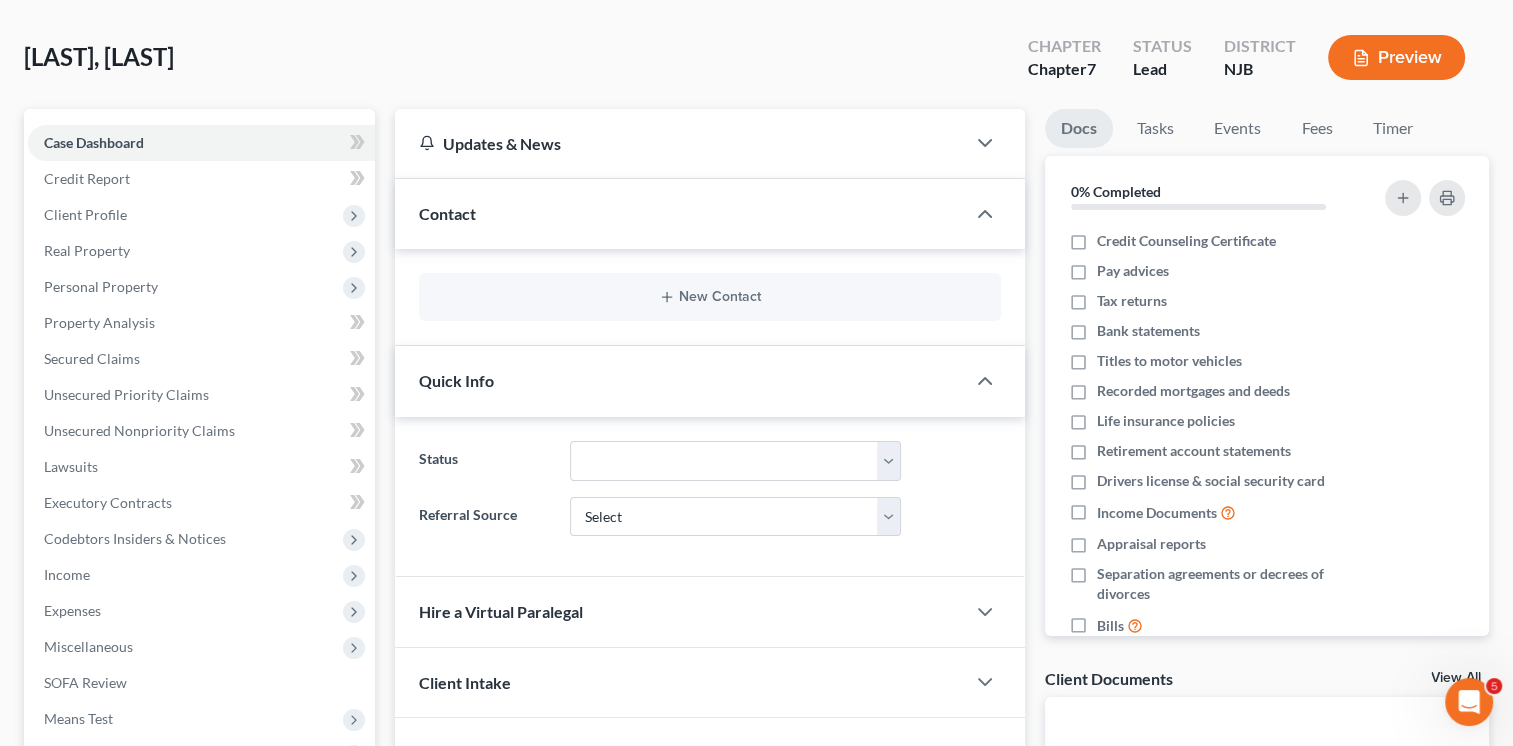 scroll, scrollTop: 0, scrollLeft: 0, axis: both 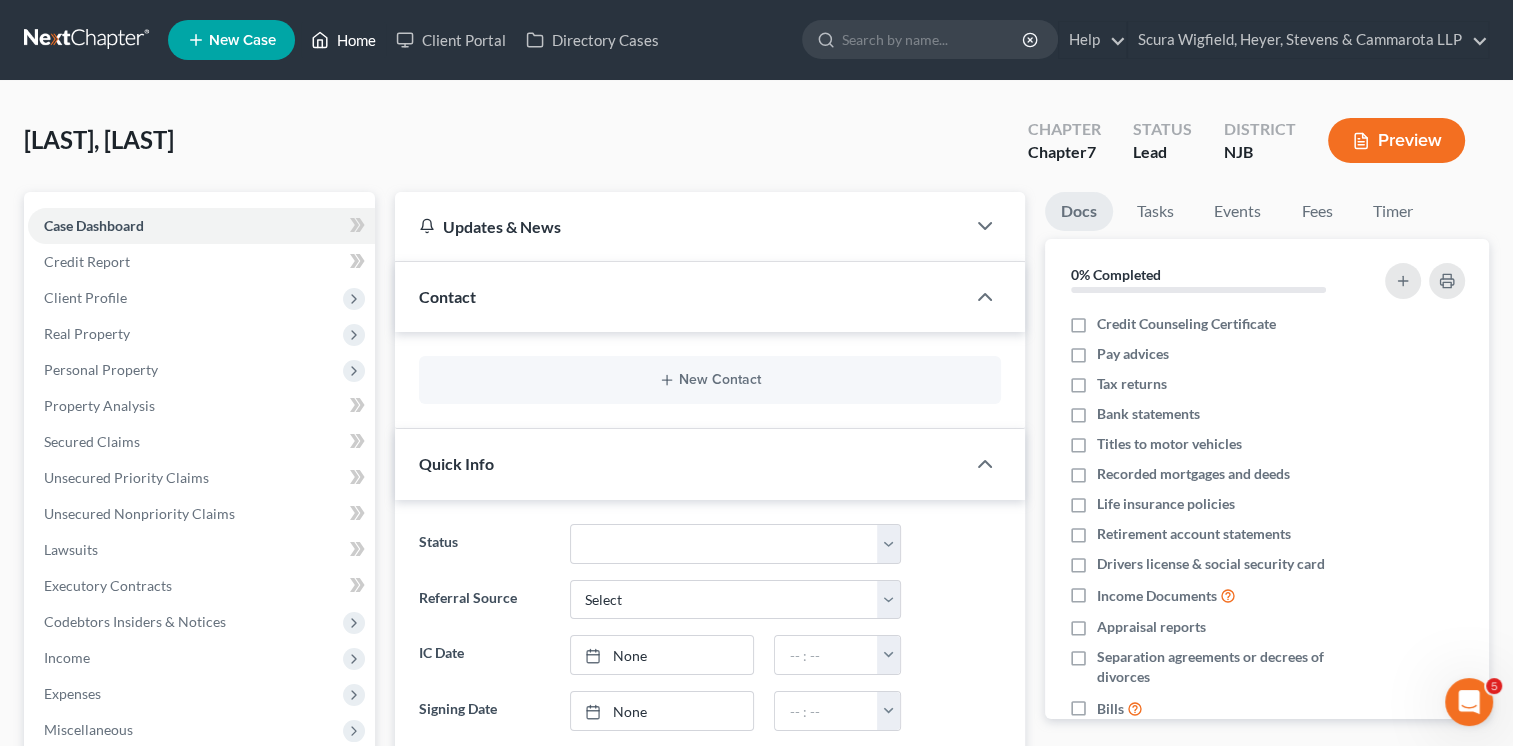 click on "Home" at bounding box center [343, 40] 